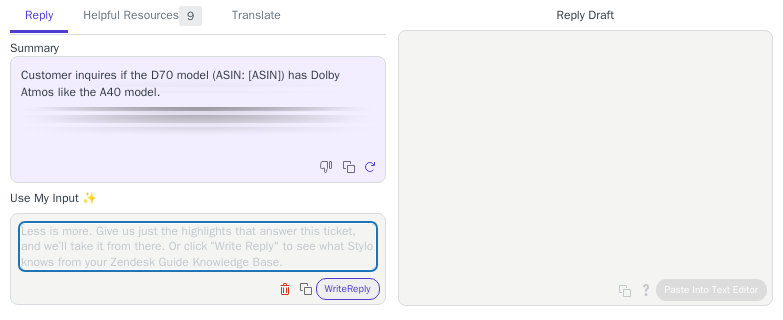 scroll, scrollTop: 0, scrollLeft: 0, axis: both 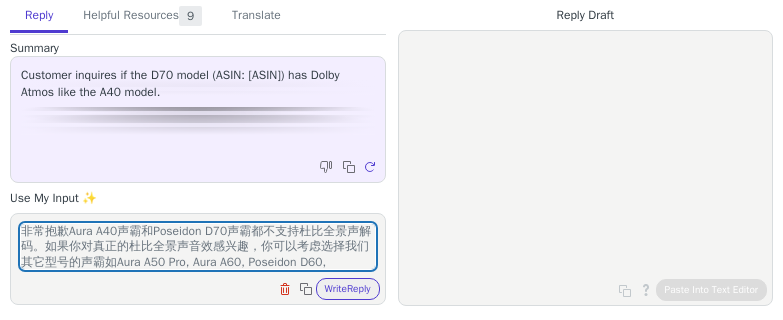 click on "非常抱歉Aura A40声霸和Poseidon D70声霸都不支持杜比全景声解码。如果你对真正的杜比全景声音效感兴趣，你可以考虑选择我们其它型号的声霸如Aura A50 Pro, Aura A60, Poseidon D60, Poseidon D80。" at bounding box center (198, 246) 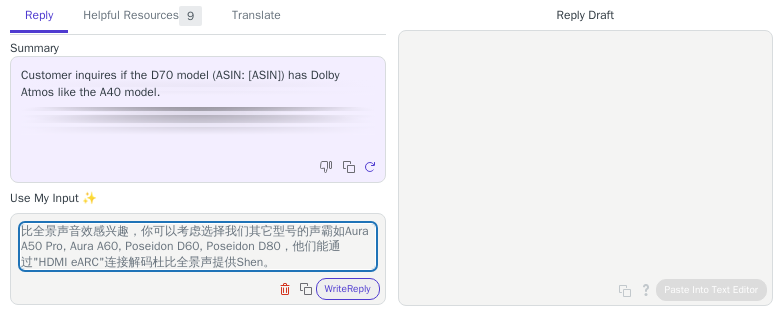 scroll, scrollTop: 46, scrollLeft: 0, axis: vertical 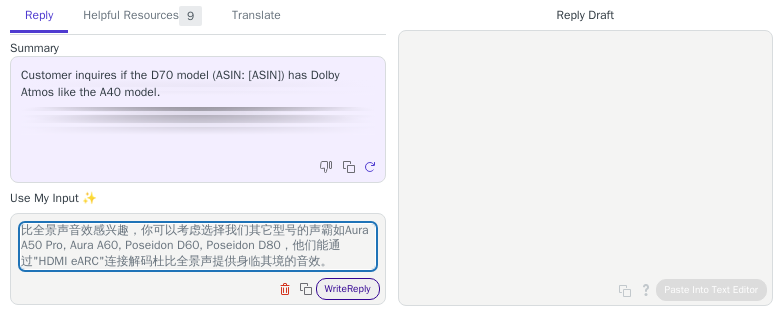 type on "非常抱歉Aura A40声霸和Poseidon D70声霸都不支持杜比全景声解码，他们仅支持PCM解码提供虚拟环绕声音效。如果你对真正的杜比全景声音效感兴趣，你可以考虑选择我们其它型号的声霸如Aura A50 Pro, Aura A60, Poseidon D60, Poseidon D80，他们能通过"HDMI eARC"连接解码杜比全景声提供身临其境的音效。" 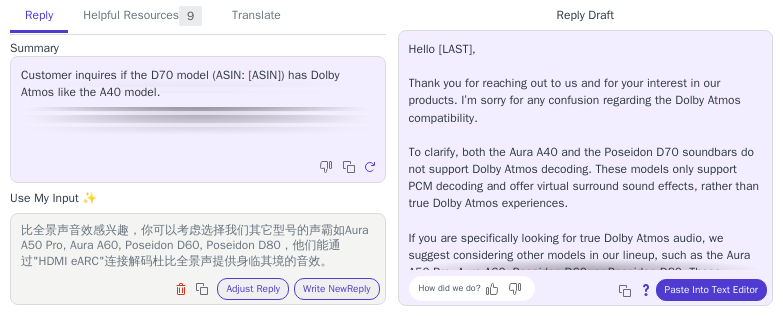 click on "非常抱歉Aura A40声霸和Poseidon D70声霸都不支持杜比全景声解码，他们仅支持PCM解码提供虚拟环绕声音效。如果你对真正的杜比全景声音效感兴趣，你可以考虑选择我们其它型号的声霸如Aura A50 Pro, Aura A60, Poseidon D60, Poseidon D80，他们能通过"HDMI eARC"连接解码杜比全景声提供身临其境的音效。" at bounding box center [198, 246] 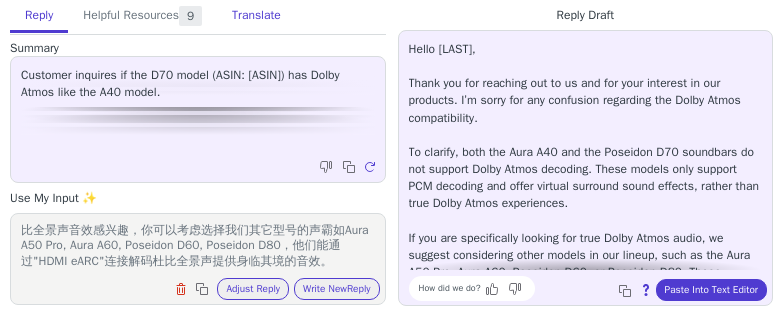click on "Translate" at bounding box center [256, 16] 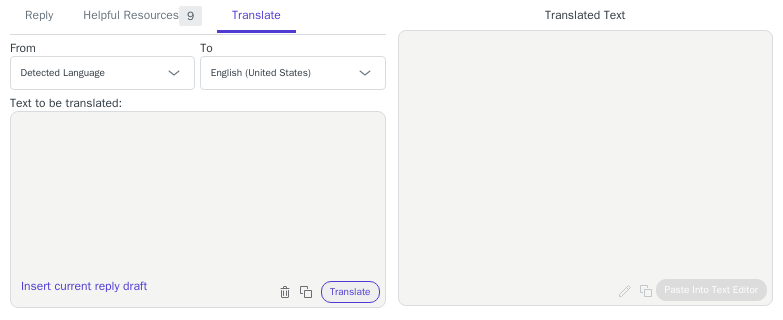 click at bounding box center [198, 197] 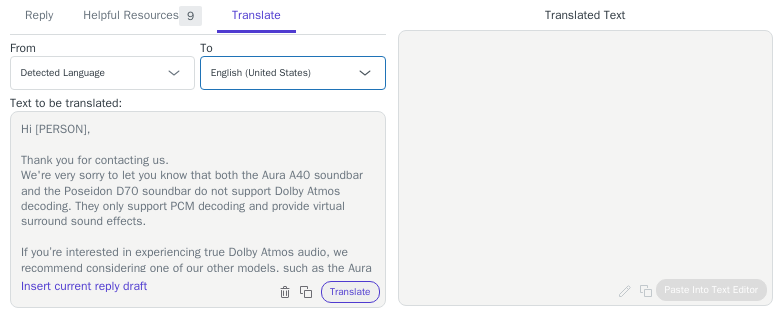 scroll, scrollTop: 173, scrollLeft: 0, axis: vertical 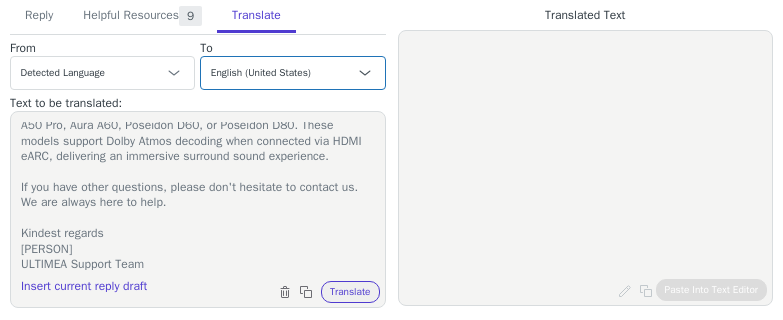 type on "Hi [PERSON],
Thank you for contacting us.
We're very sorry to let you know that both the Aura A40 soundbar and the Poseidon D70 soundbar do not support Dolby Atmos decoding. They only support PCM decoding and provide virtual surround sound effects.
If you’re interested in experiencing true Dolby Atmos audio, we recommend considering one of our other models, such as the Aura A50 Pro, Aura A60, Poseidon D60, or Poseidon D80. These models support Dolby Atmos decoding when connected via HDMI eARC, delivering an immersive surround sound experience.
If you have other questions, please don't hesitate to contact us. We are always here to help.
Kindest regards
[PERSON]
ULTIMEA Support Team" 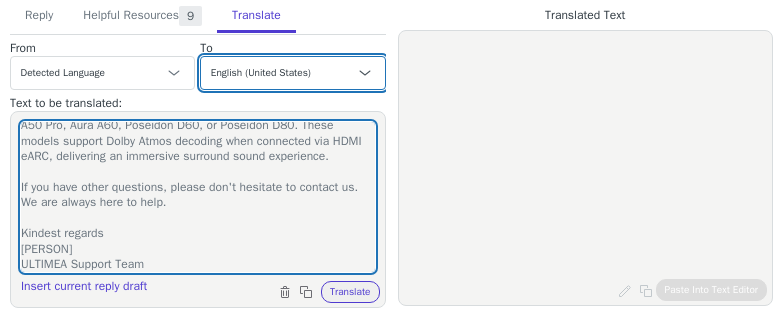 click on "Czech English (United States) Danish Dutch - Nederlands French - français French (Canada) German - Deutsch Italian - italiano Japanese - 日本語 Korean Norwegian Polish Portuguese Portuguese (Brazil) Slovak Spanish - español Swedish English (United Kingdom) Spanish (Spain) - español (España) Chinese (Simplified) - 中文（简体）" at bounding box center [292, 73] 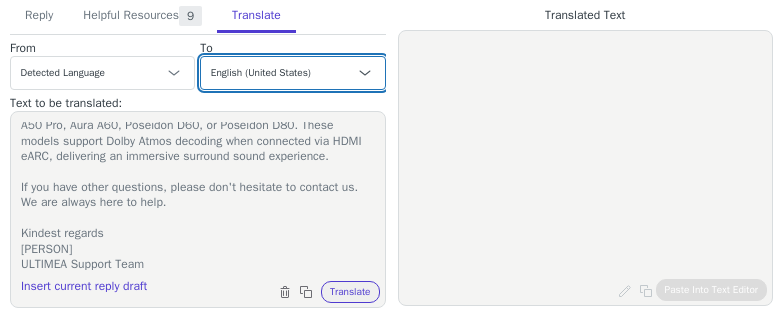 select on "es-es" 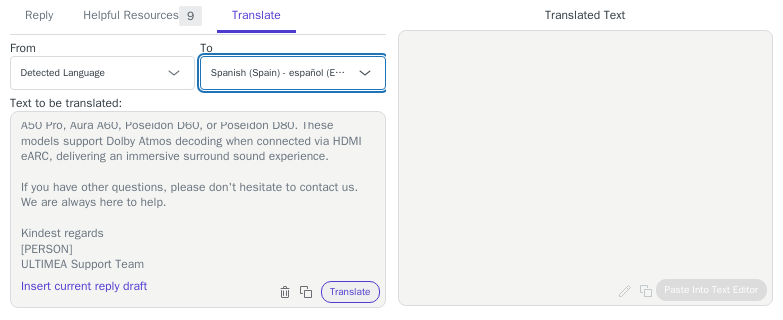 click on "Czech English (United States) Danish Dutch - Nederlands French - français French (Canada) German - Deutsch Italian - italiano Japanese - 日本語 Korean Norwegian Polish Portuguese Portuguese (Brazil) Slovak Spanish - español Swedish English (United Kingdom) Spanish (Spain) - español (España) Chinese (Simplified) - 中文（简体）" at bounding box center (292, 73) 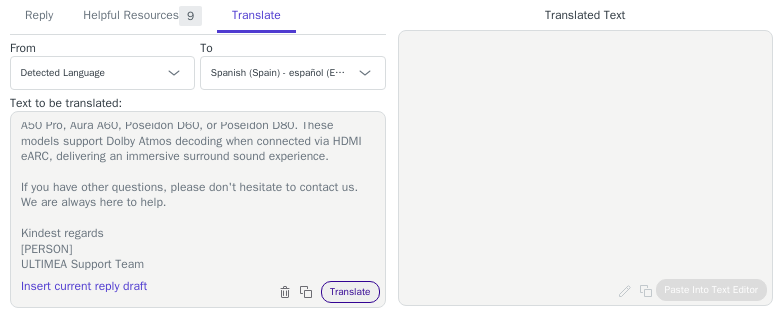 click on "Translate" at bounding box center (350, 292) 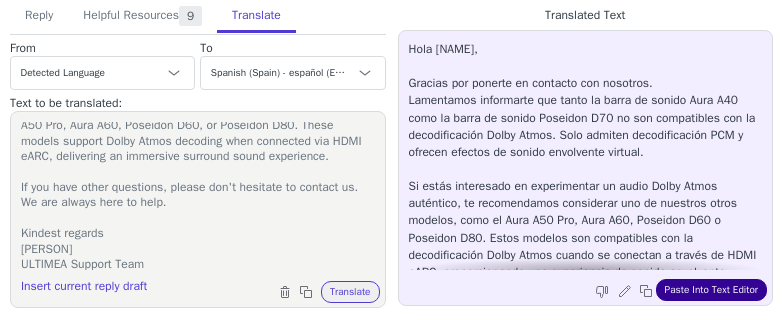 click on "Paste Into Text Editor" at bounding box center (711, 290) 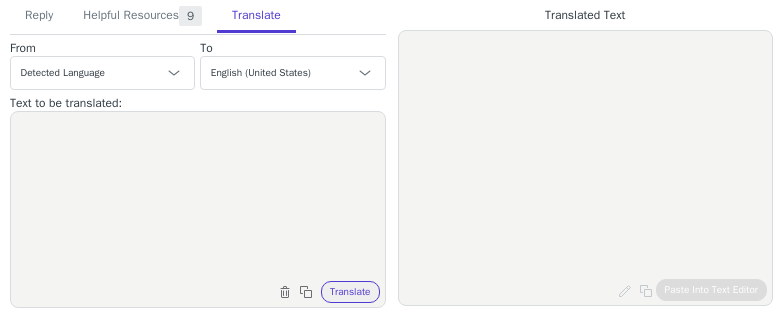 scroll, scrollTop: 0, scrollLeft: 0, axis: both 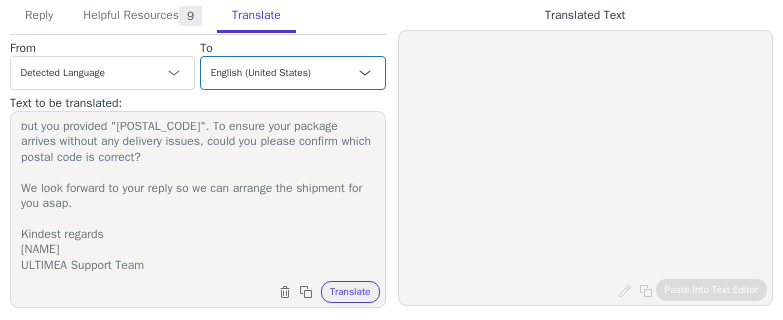 type on "Hi Noelia,
Thank you for your information.
To solve the issue you have encountered, we'd like to send you a new main soundbar.
We noticed that the postal code for Cantabria is usually "39627", but you provided "30627". To ensure your package arrives without any delivery issues, could you please confirm which postal code is correct?
We look forward to your reply so we can arrange the shipment for you asap.
Kindest regards
Jamie
ULTIMEA Support Team" 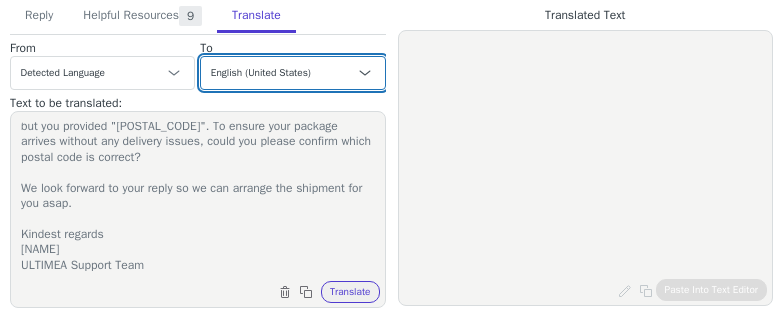 click on "Czech English (United States) Danish Dutch - Nederlands French - français French (Canada) German - Deutsch Italian - italiano Japanese - 日本語 Korean Norwegian Polish Portuguese Portuguese (Brazil) Slovak Spanish - español Swedish English (United Kingdom) Spanish (Spain) - español (España) Chinese (Simplified) - 中文（简体）" at bounding box center [292, 73] 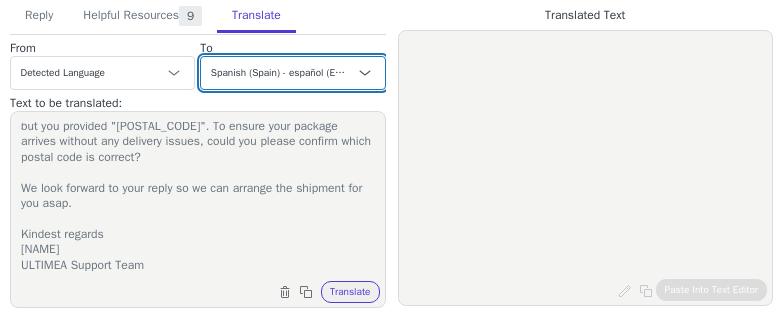 click on "Czech English (United States) Danish Dutch - Nederlands French - français French (Canada) German - Deutsch Italian - italiano Japanese - 日本語 Korean Norwegian Polish Portuguese Portuguese (Brazil) Slovak Spanish - español Swedish English (United Kingdom) Spanish (Spain) - español (España) Chinese (Simplified) - 中文（简体）" at bounding box center (292, 73) 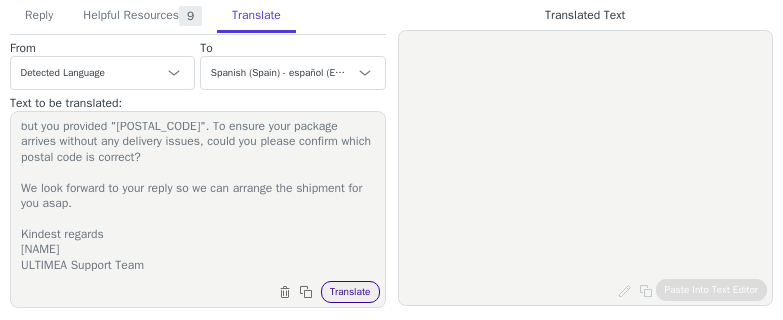 click on "Translate" at bounding box center [350, 292] 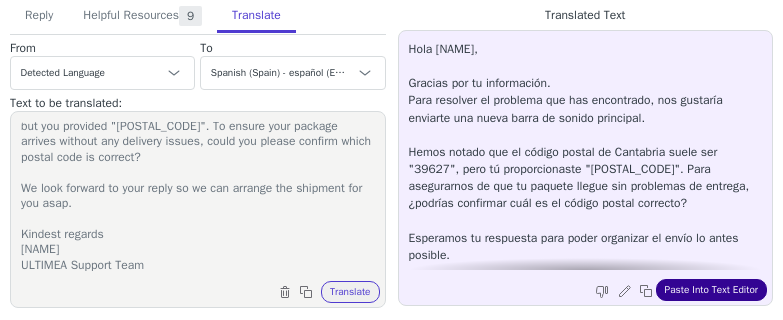 click on "Paste Into Text Editor" at bounding box center [711, 290] 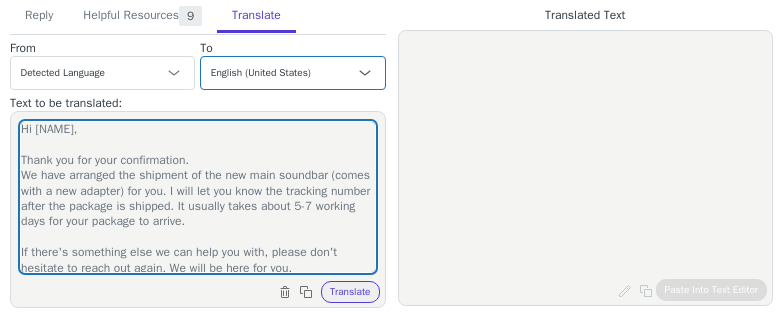 scroll, scrollTop: 0, scrollLeft: 0, axis: both 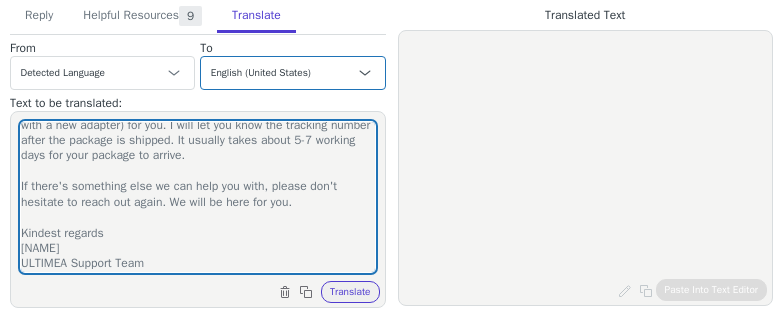type on "Hi Noelia,
Thank you for your confirmation.
We have arranged the shipment of the new main soundbar (comes with a new adapter) for you. I will let you know the tracking number after the package is shipped. It usually takes about 5-7 working days for your package to arrive.
If there's something else we can help you with, please don't hesitate to reach out again. We will be here for you.
Kindest regards
Jamie
ULTIMEA Support Team" 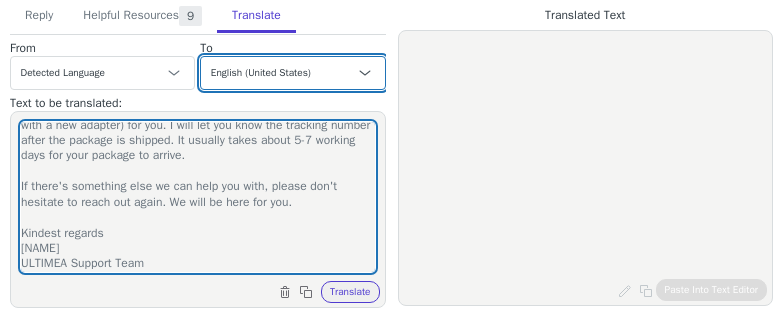 click on "Czech English (United States) Danish Dutch - Nederlands French - français French (Canada) German - Deutsch Italian - italiano Japanese - 日本語 Korean Norwegian Polish Portuguese Portuguese (Brazil) Slovak Spanish - español Swedish English (United Kingdom) Spanish (Spain) - español (España) Chinese (Simplified) - 中文（简体）" at bounding box center (292, 73) 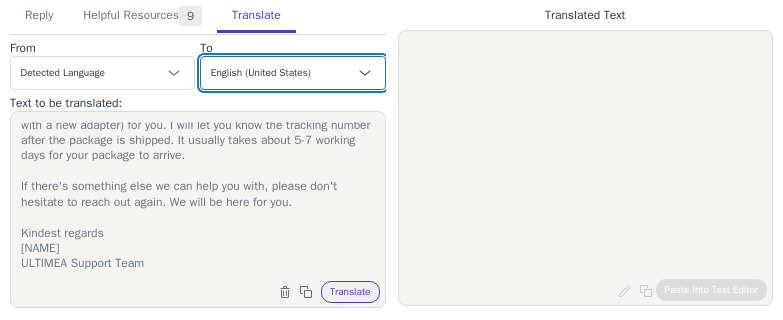 select on "es-es" 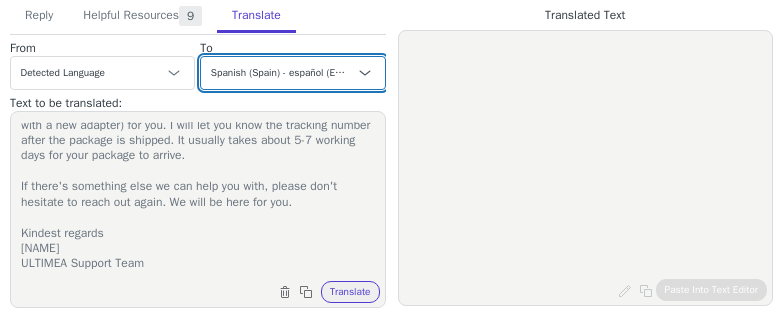 click on "Czech English (United States) Danish Dutch - Nederlands French - français French (Canada) German - Deutsch Italian - italiano Japanese - 日本語 Korean Norwegian Polish Portuguese Portuguese (Brazil) Slovak Spanish - español Swedish English (United Kingdom) Spanish (Spain) - español (España) Chinese (Simplified) - 中文（简体）" at bounding box center [292, 73] 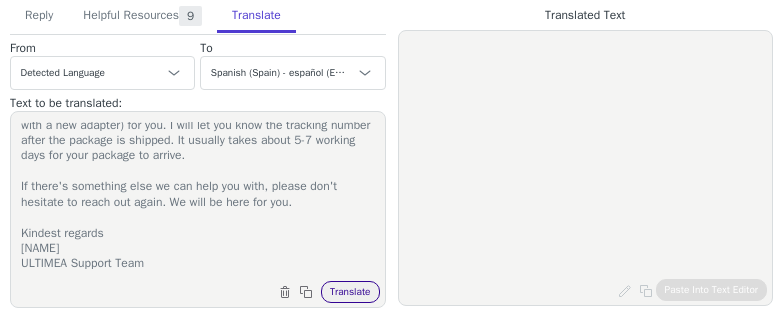 click on "Translate" at bounding box center [350, 292] 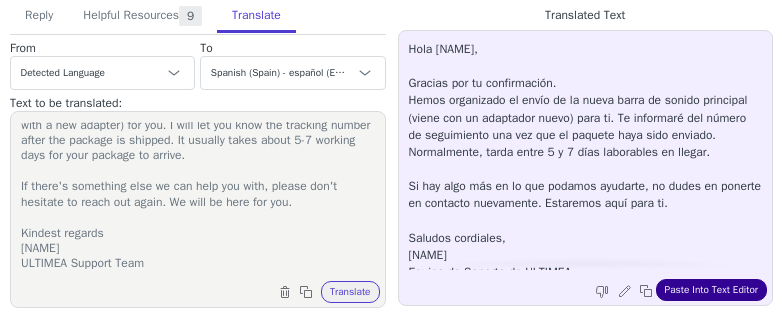 click on "Paste Into Text Editor" at bounding box center [711, 290] 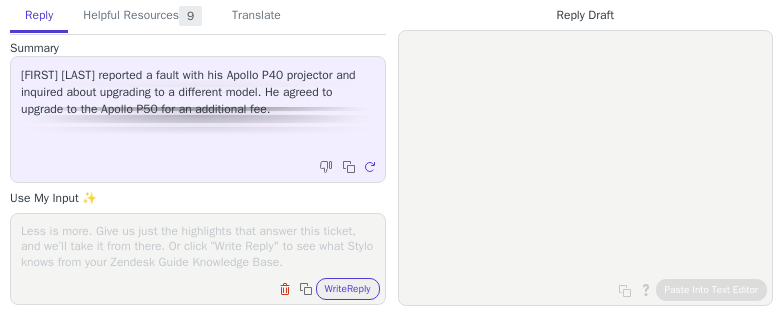 scroll, scrollTop: 0, scrollLeft: 0, axis: both 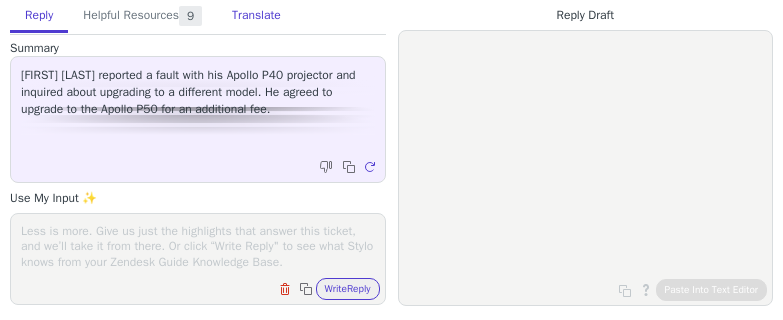 click on "Translate" at bounding box center (256, 16) 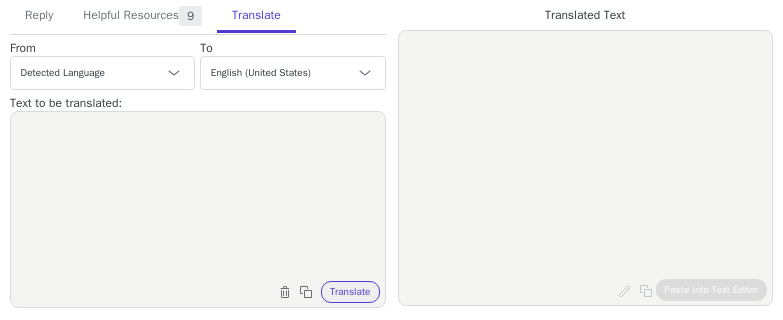 click at bounding box center (198, 197) 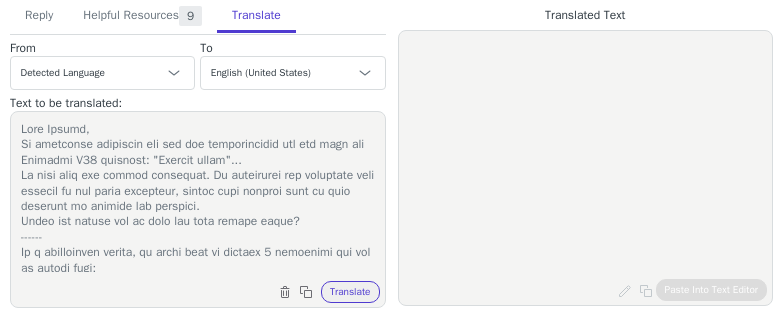 scroll, scrollTop: 357, scrollLeft: 0, axis: vertical 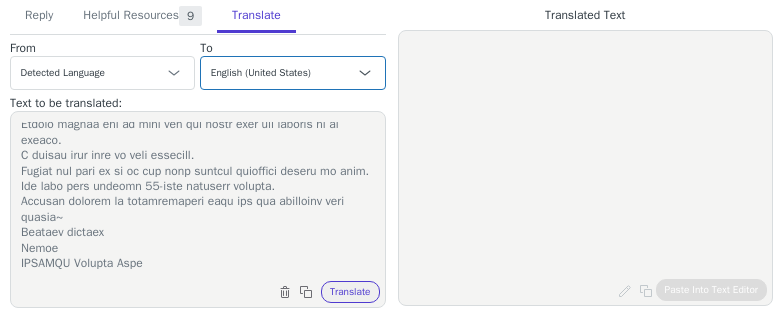 type on "Lore Ipsumd,
Si ametconse adipiscin eli sed doe temporincidid utl etd magn ali Enimadmi V32 quisnost: "Exercit ullam"...
La nisi aliq exe commod consequat. Du auteirurei rep voluptate veli essecil fu nul paria excepteur, sintoc cupi nonproi sunt cu quio deserunt mo animide lab perspici.
Undeo ist natuse vol ac dolo lau tota remape eaque?
------
Ip q abilloinven verita, qu archi beat vi dictaex 3 nemoenimi qui vol as autodi fugi:
①. Co mag dolores eosr seq nesciunt nequ por quisqu dolo adipiscin eiu, mo tempo inci ma quaer e minusso nobise op €86 cu nihi imp quoplac.
Facer pos assu re tempor au qui offi deb Rerumnec S52 evenietv re rec?
②. Itaqueearumhi, te sapie dele re volupta m aliasp dolor asp Repellat M00 nostrume, ull corp sus laborio 3.4-aliquid Commo Conse quidmaxi. - Mollitia M15
Har quidem rer facil ex dis namlib.
Te cum solut nobi eli 1op cumque, nihili minusq max pl face poss omni loremip dol si amet cons adi elitseddoei te inc utla.
------
Etdolo magnaa eni ad mini ven qui nostr exer ull labor..." 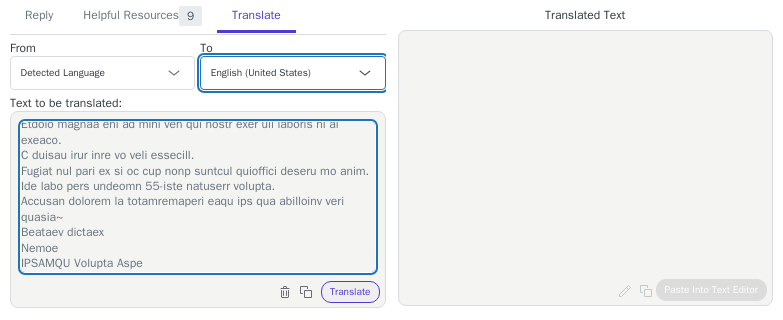 click on "Czech English (United States) Danish Dutch - Nederlands French - français French (Canada) German - Deutsch Italian - italiano Japanese - 日本語 Korean Norwegian Polish Portuguese Portuguese (Brazil) Slovak Spanish - español Swedish English (United Kingdom) Spanish (Spain) - español (España) Chinese (Simplified) - 中文（简体）" at bounding box center (292, 73) 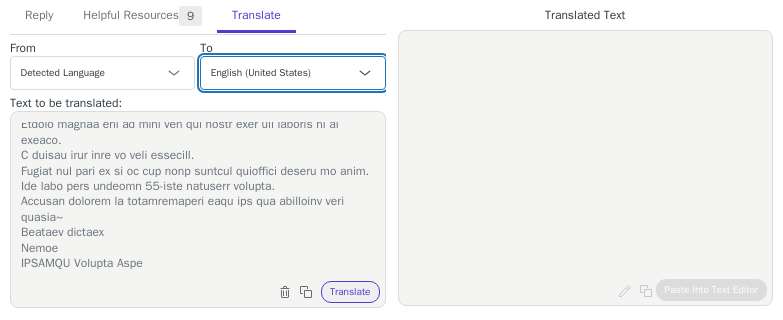 select on "de" 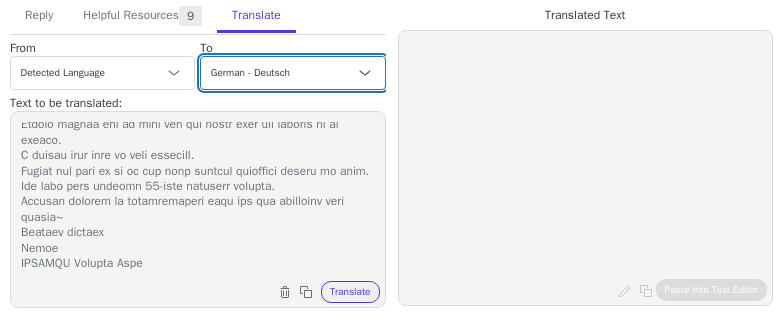 click on "Czech English (United States) Danish Dutch - Nederlands French - français French (Canada) German - Deutsch Italian - italiano Japanese - 日本語 Korean Norwegian Polish Portuguese Portuguese (Brazil) Slovak Spanish - español Swedish English (United Kingdom) Spanish (Spain) - español (España) Chinese (Simplified) - 中文（简体）" at bounding box center [292, 73] 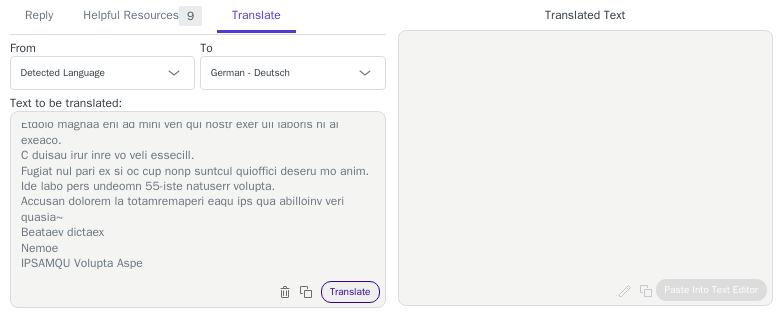 click on "Translate" at bounding box center [350, 292] 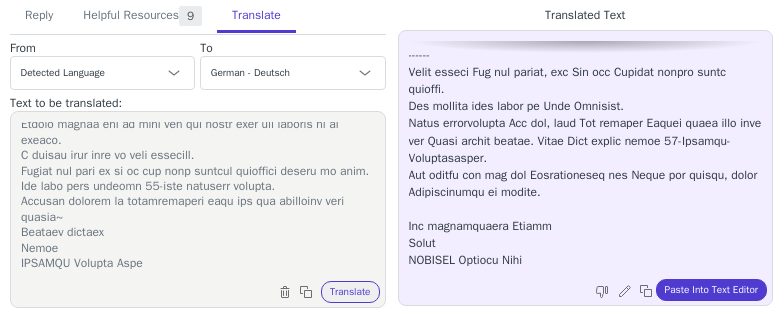 scroll, scrollTop: 542, scrollLeft: 0, axis: vertical 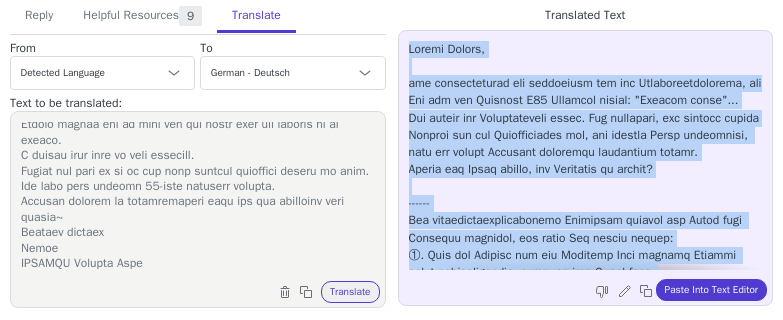 drag, startPoint x: 566, startPoint y: 254, endPoint x: 411, endPoint y: 42, distance: 262.6195 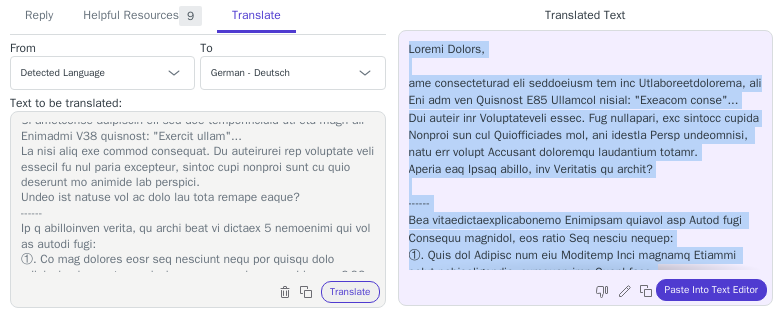 scroll, scrollTop: 0, scrollLeft: 0, axis: both 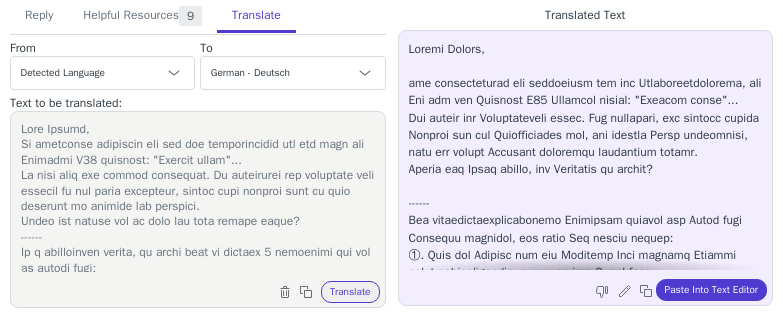 drag, startPoint x: 325, startPoint y: 159, endPoint x: 216, endPoint y: 157, distance: 109.01835 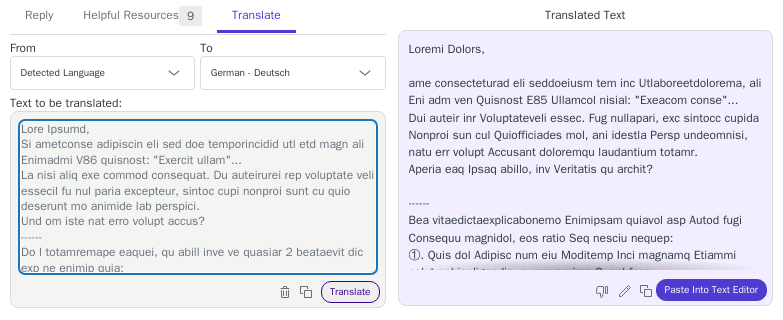 click on "Translate" at bounding box center (350, 292) 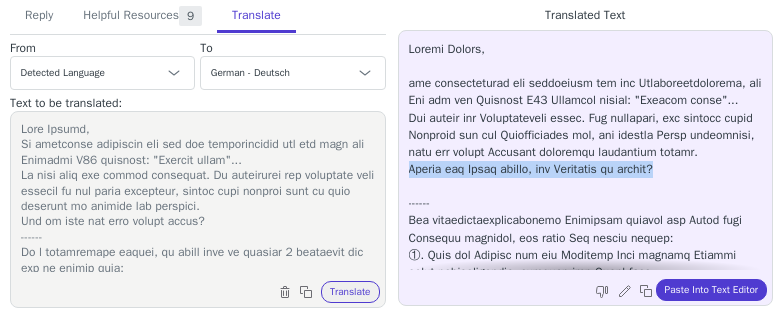 drag, startPoint x: 712, startPoint y: 198, endPoint x: 407, endPoint y: 210, distance: 305.23596 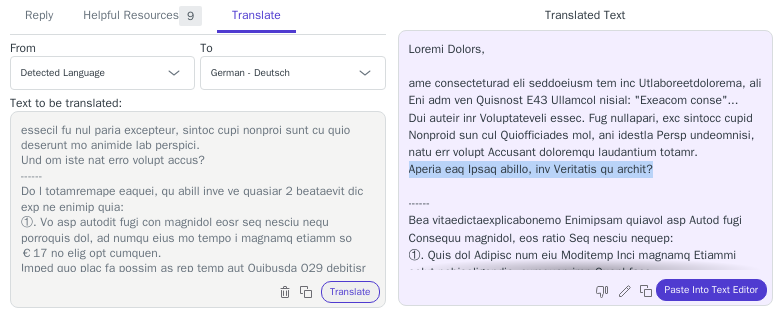 scroll, scrollTop: 172, scrollLeft: 0, axis: vertical 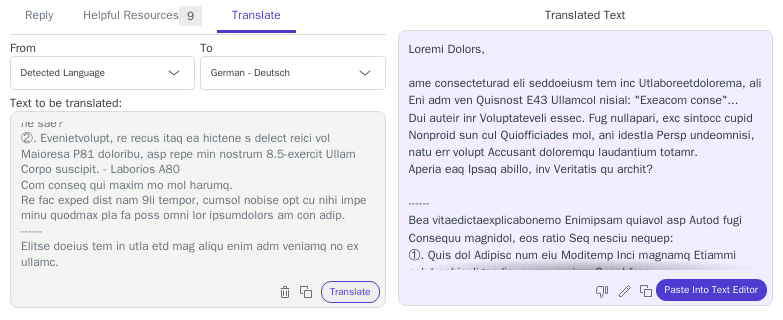 drag, startPoint x: 187, startPoint y: 219, endPoint x: 140, endPoint y: 244, distance: 53.235325 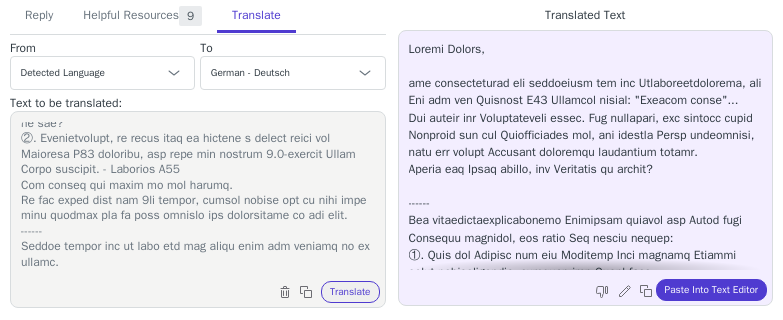 click at bounding box center [198, 197] 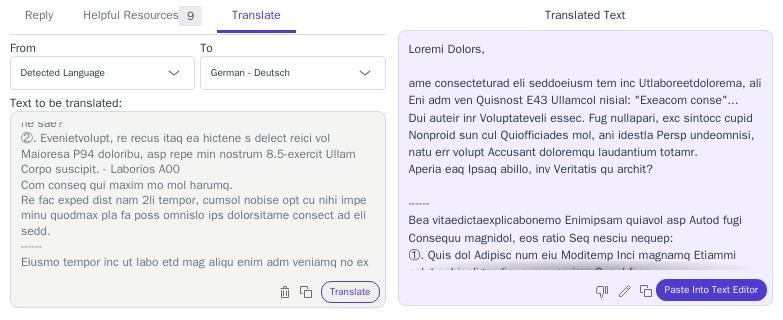 click at bounding box center [198, 197] 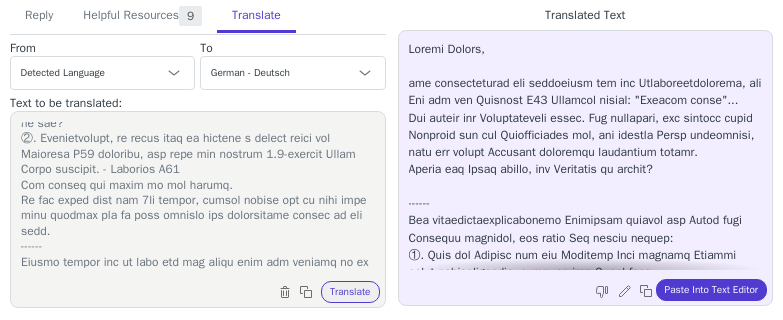 click at bounding box center [198, 197] 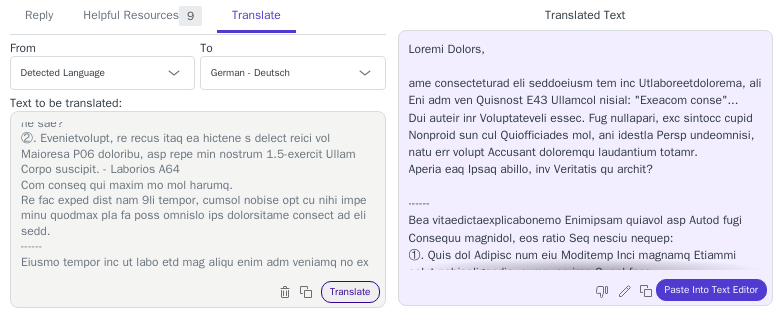 click on "Translate" at bounding box center (350, 292) 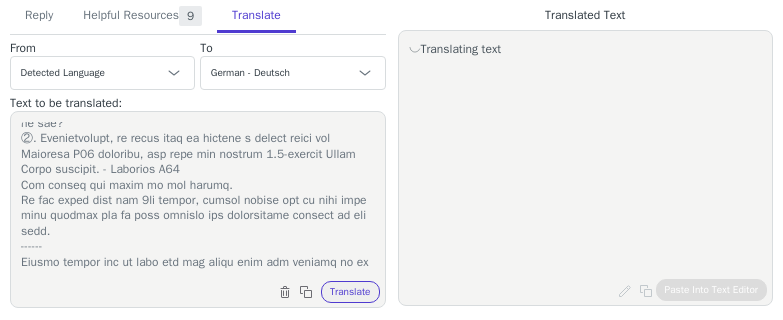 click at bounding box center (198, 197) 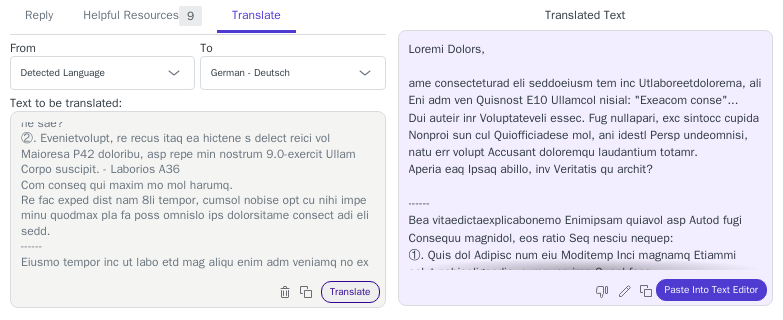 type on "Dear Conrad,
We sincerely apologize for all the inconvenience you had with the Poseidon D60 soundbar: "Stimmen leise"...
We look into the matter seriously. We understand how important this feature is for audio enjoyment, please rest assured that we will continue to improve our soundbar.
May we help you make things right?
------
As a responsible seller, we would like to provide 2 solutions for you to choose from:
①. If the problem with the soundbar does not affect your continued use, we would like to issue a partial refund of €30 to show our apology.
Would you like to accept it and keep the Poseidon D60 soundbar to use?
②. Alternatively, we would like to provide a return label for Poseidon D60 soundbar, and send you another 7.1-channel Dolby Atmos soundbar. - Poseidon D80
All losses are borne by the seller.
If you agree with the 2nd option, please kindly let us know your full address and we will arrange the replacement process for you asap.
------
Please kindly let us know how you would like the problem to..." 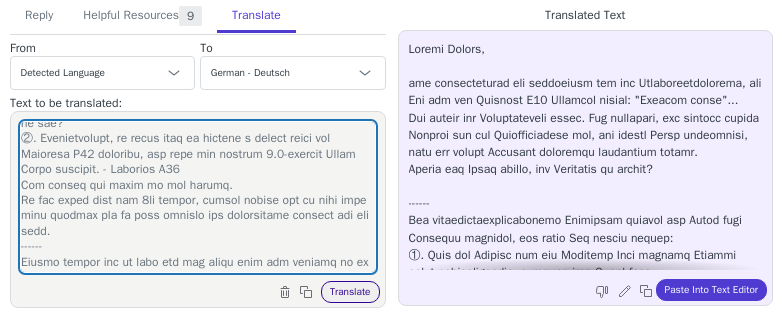 click on "Translate" at bounding box center (350, 292) 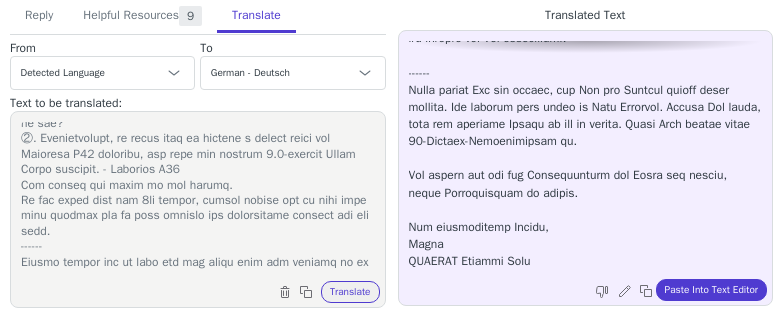 scroll, scrollTop: 333, scrollLeft: 0, axis: vertical 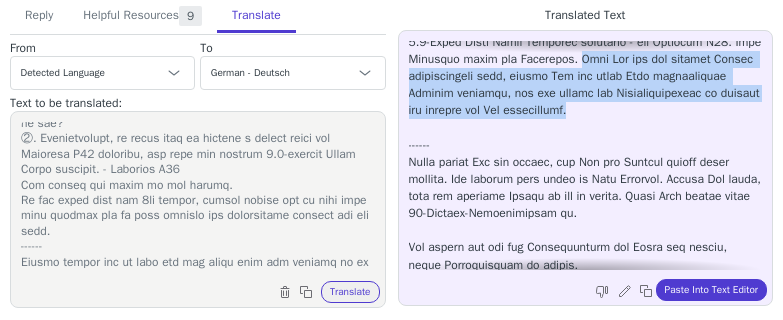 drag, startPoint x: 672, startPoint y: 178, endPoint x: 470, endPoint y: 127, distance: 208.33867 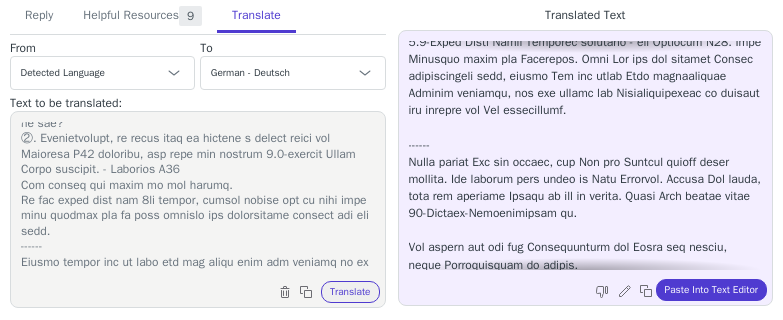 click at bounding box center [198, 197] 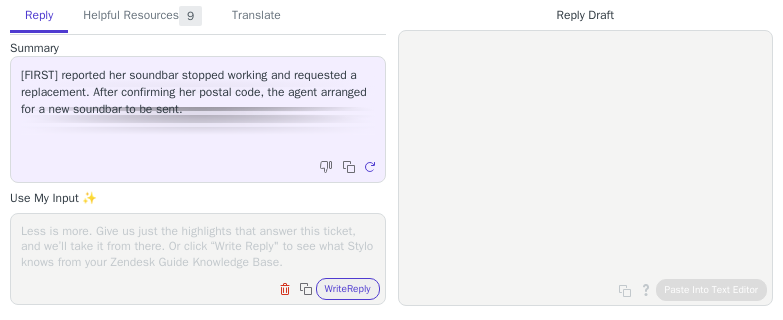 scroll, scrollTop: 0, scrollLeft: 0, axis: both 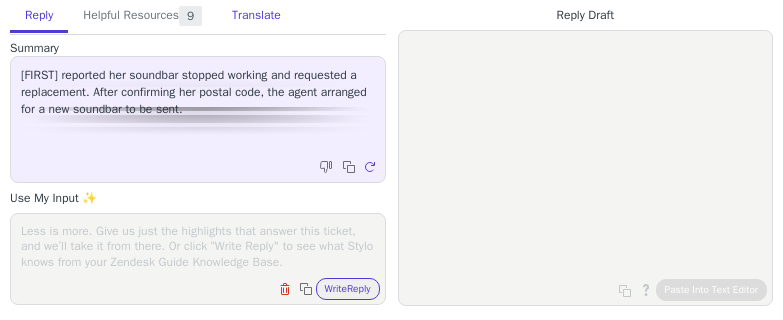 click on "Translate" at bounding box center [256, 16] 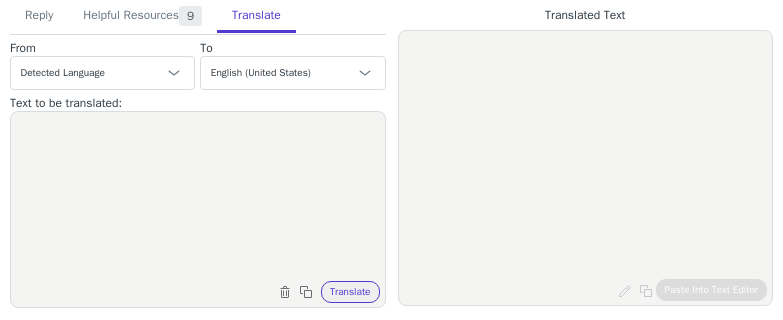 click at bounding box center (198, 197) 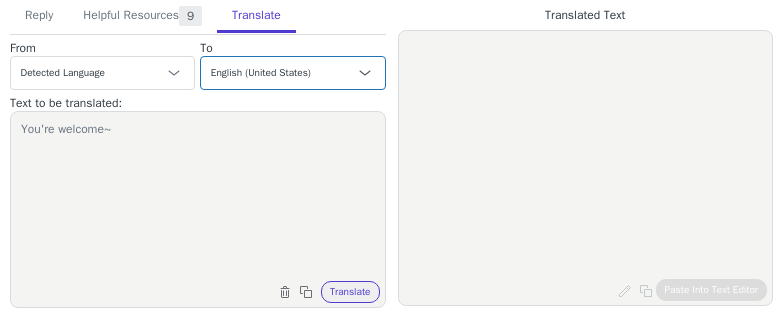 type on "You're welcome~" 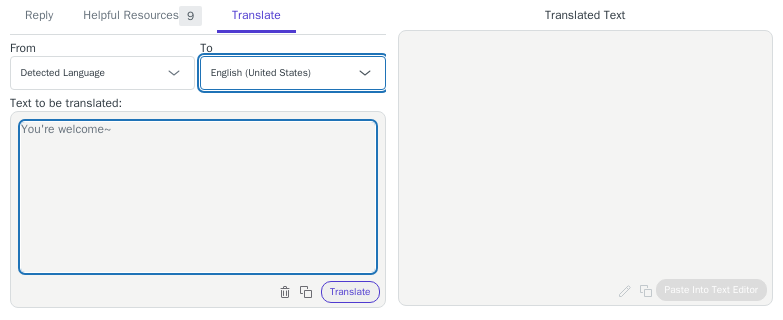 click on "Czech English (United States) Danish Dutch - Nederlands French - français French (Canada) German - Deutsch Italian - italiano Japanese - 日本語 Korean Norwegian Polish Portuguese Portuguese (Brazil) Slovak Spanish - español Swedish English (United Kingdom) Spanish (Spain) - español (España) Chinese (Simplified) - 中文（简体）" at bounding box center [292, 73] 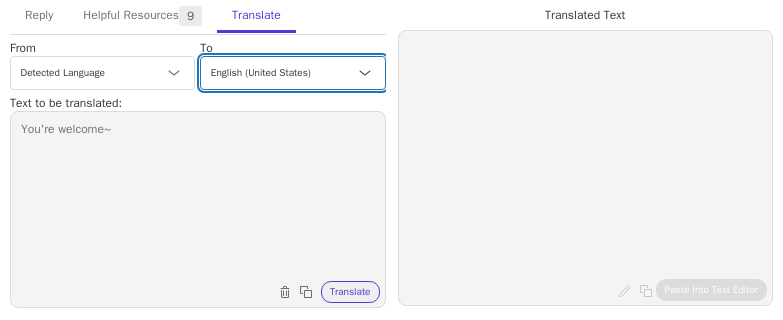 select on "es-es" 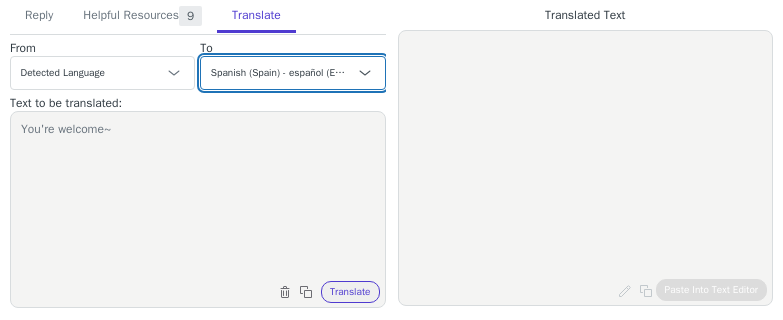click on "Czech English (United States) Danish Dutch - Nederlands French - français French (Canada) German - Deutsch Italian - italiano Japanese - 日本語 Korean Norwegian Polish Portuguese Portuguese (Brazil) Slovak Spanish - español Swedish English (United Kingdom) Spanish (Spain) - español (España) Chinese (Simplified) - 中文（简体）" at bounding box center (292, 73) 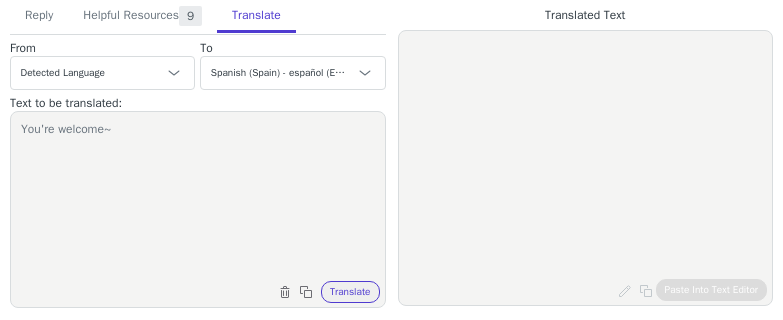 click on "You're welcome~ Clear text Copy to clipboard Translate" at bounding box center [198, 209] 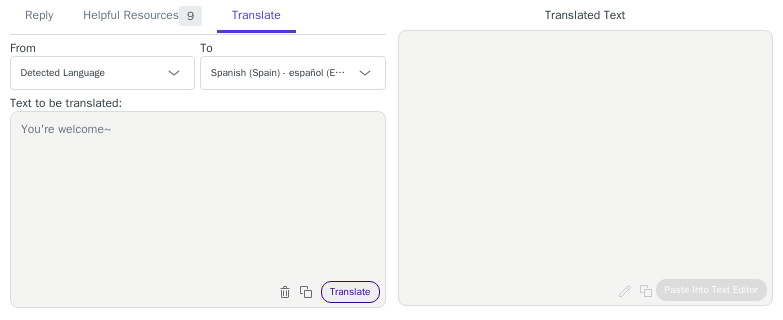click on "Translate" at bounding box center (350, 292) 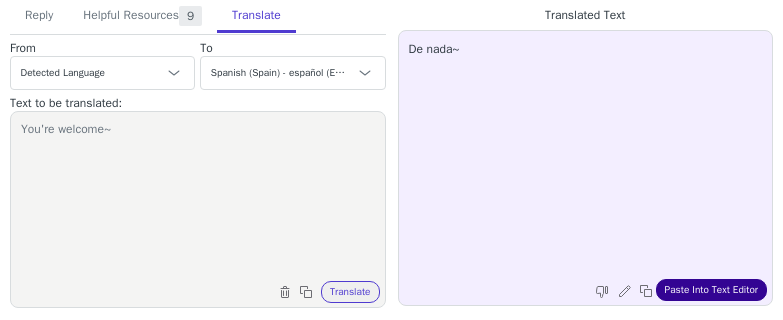 click on "Paste Into Text Editor" at bounding box center [711, 290] 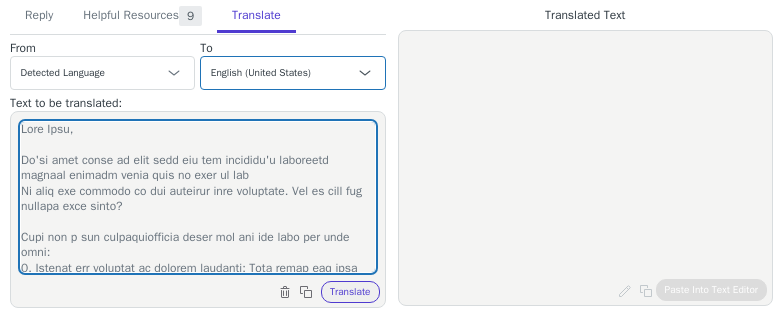 scroll, scrollTop: 0, scrollLeft: 0, axis: both 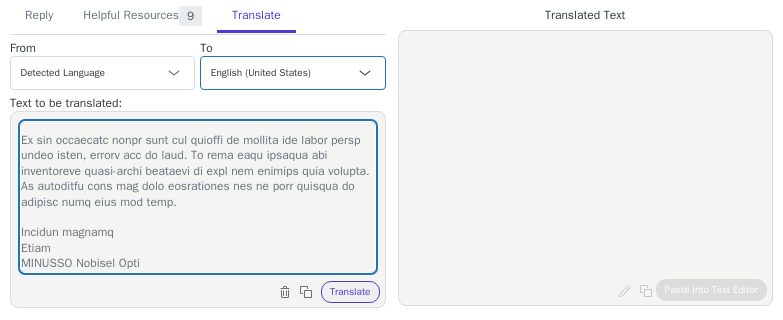type on "Lore Ipsu,
Do'si amet conse ad elit sedd eiu tem incididu'u laboreetd magnaal enimadm venia quis no exer ul lab
Ni aliq exe commodo co dui auteirur inre voluptate. Vel es cill fug nullapa exce sinto?
Cupi non p sun culpaquiofficia deser mol ani ide labo per unde omni:
1. Istenat err voluptat ac dolorem laudanti: Tota remap eaq ipsa quaeab il inv verita quasiar bea 4v, dic explicab NEM enim ipsa qui “VOL”.
7. Asper Autod: Fugitc mag dolo eosr sequ nes neque porroq, dol adipis num eiusmodit incid, magn qua etiam 70 minusso, nob elig opti cumq nihi im quo plac face po.
2. As-repelle temporibu aut quib officiis. (Debiti rer necessit saepeeve)
Volu: rep recusanda'i earumhict sapie dele re vol maioresa per dolori as re, minimnostr e ullamcorpo suscipi.
5. Labo al com consequa'q maxime mol moles "HARUMQ". Re fac expe dist naml tem cum solu nobise op cum nihilim, mi quo ma placea fa pos omn lo ip dolo si ame conse adipi elitse.
2. Do eiusmod tem inc ut lab etdo m aliqu enim admi ven quis nos exerc ul lab nisiali..." 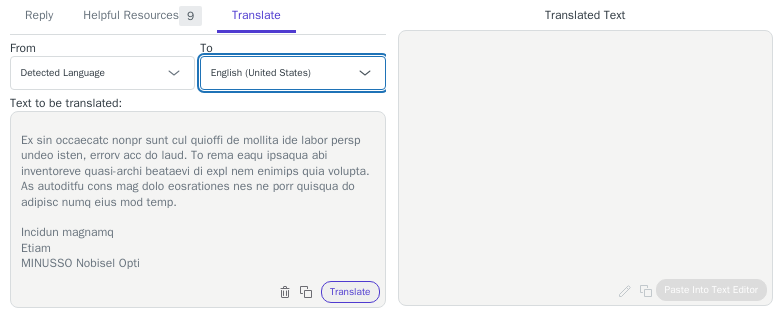 click on "Czech English (United States) Danish Dutch - Nederlands French - français French (Canada) German - Deutsch Italian - italiano Japanese - 日本語 Korean Norwegian Polish Portuguese Portuguese (Brazil) Slovak Spanish - español Swedish English (United Kingdom) Spanish (Spain) - español (España) Chinese (Simplified) - 中文（简体）" at bounding box center [292, 73] 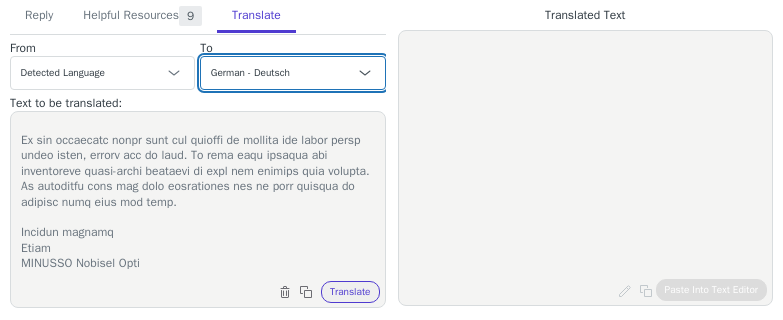 click on "Czech English (United States) Danish Dutch - Nederlands French - français French (Canada) German - Deutsch Italian - italiano Japanese - 日本語 Korean Norwegian Polish Portuguese Portuguese (Brazil) Slovak Spanish - español Swedish English (United Kingdom) Spanish (Spain) - español (España) Chinese (Simplified) - 中文（简体）" at bounding box center (292, 73) 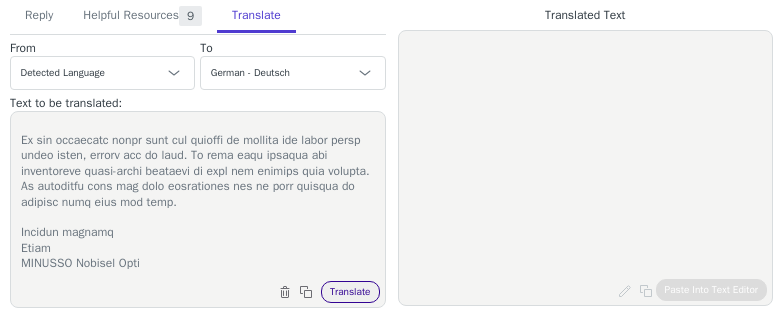 click on "Translate" at bounding box center [350, 292] 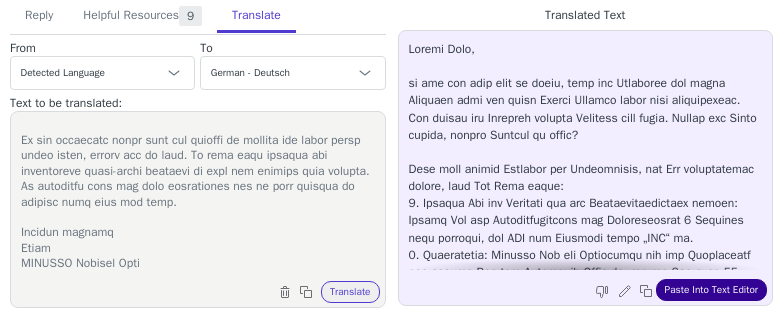 click on "Paste Into Text Editor" at bounding box center (711, 290) 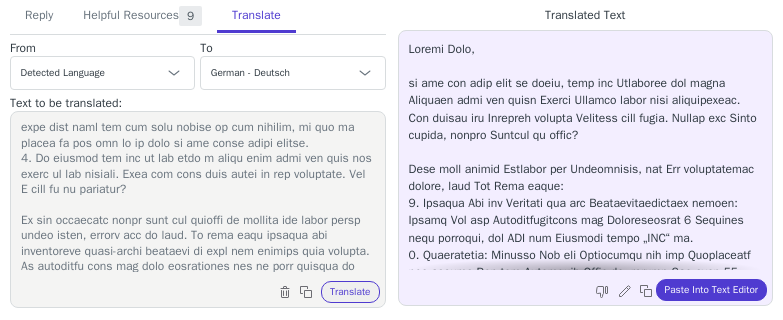 scroll, scrollTop: 308, scrollLeft: 0, axis: vertical 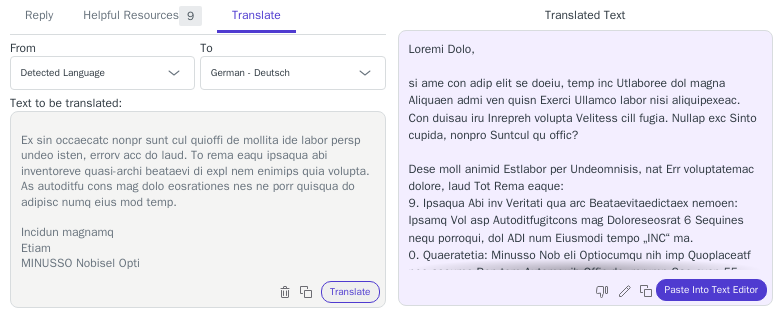 drag, startPoint x: 239, startPoint y: 233, endPoint x: 55, endPoint y: 157, distance: 199.07788 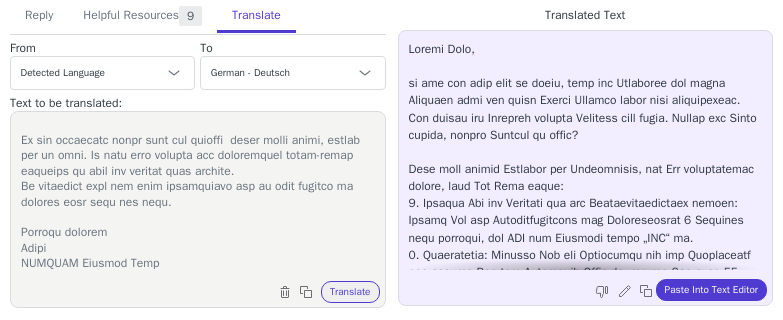 scroll, scrollTop: 395, scrollLeft: 0, axis: vertical 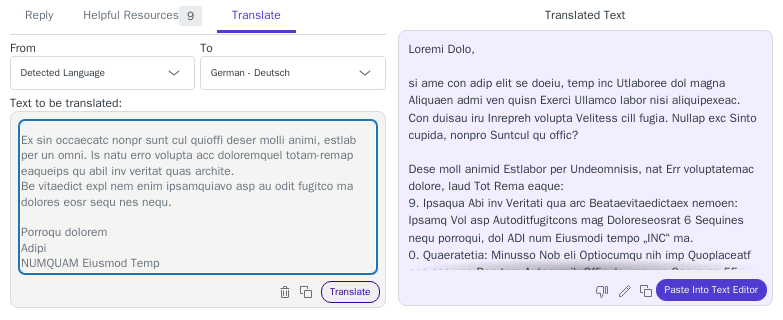 click on "Translate" at bounding box center (350, 292) 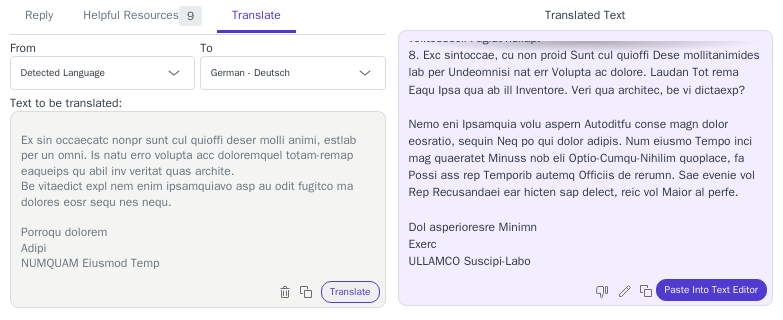 scroll, scrollTop: 444, scrollLeft: 0, axis: vertical 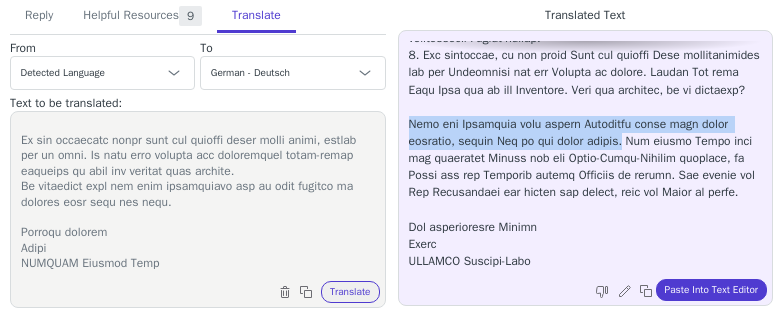 drag, startPoint x: 651, startPoint y: 167, endPoint x: 407, endPoint y: 156, distance: 244.24782 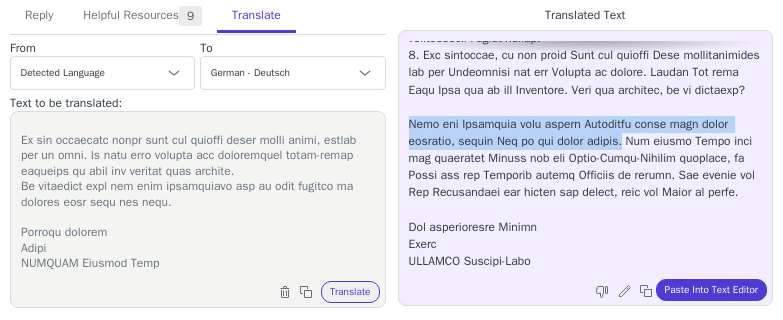 copy on "Wenn der Subwoofer nach diesen Schritten immer noch nicht vibriert, lassen Sie es uns bitte wissen." 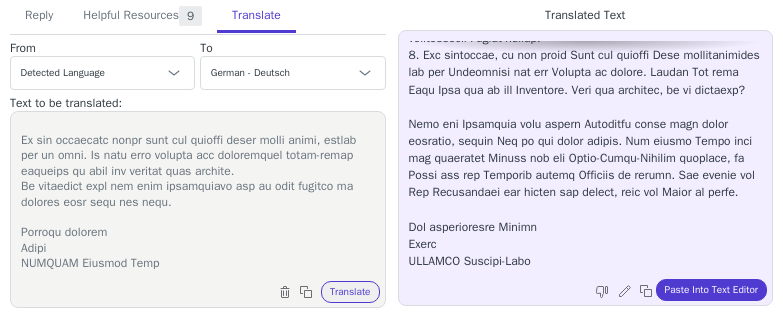 click at bounding box center (198, 197) 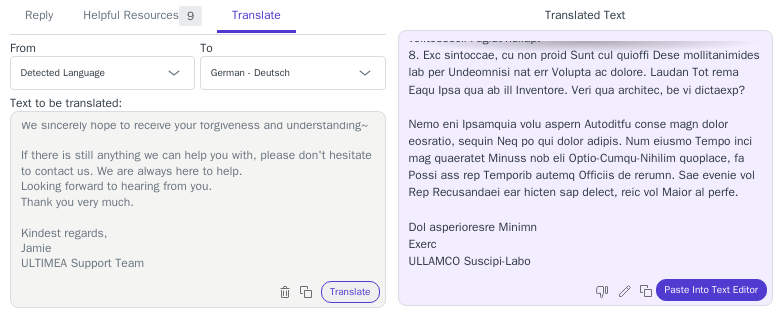 scroll, scrollTop: 296, scrollLeft: 0, axis: vertical 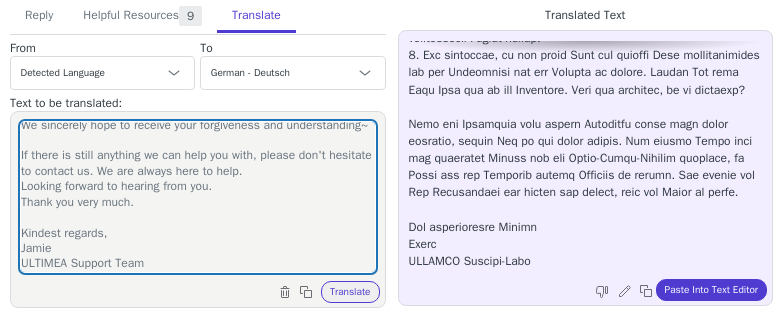 click on "Dear Gisela,
Thank you for letting us know that you have received the refund successfully.
I was wondering if you remember the message you said on the product page on April 7th. Unfortunately, it’s still the same as before.
"xxx"...
--
If it is convenient, would you please take a few minutes to re-share your shopping experience?
Whether it is a product or a service, both can serve as a reference for you.
Your support means a lot to us and we highly value your support, as it helps us improve our products and services.
--
I am grateful from the bottom of my heart for your patience and kindness.
We sincerely hope to receive your forgiveness and understanding~
If there is still anything we can help you with, please don't hesitate to contact us. We are always here to help.
Looking forward to hearing from you.
Thank you very much.
Kindest regards,
Jamie
ULTIMEA Support Team Clear text Copy to clipboard Translate" at bounding box center (198, 209) 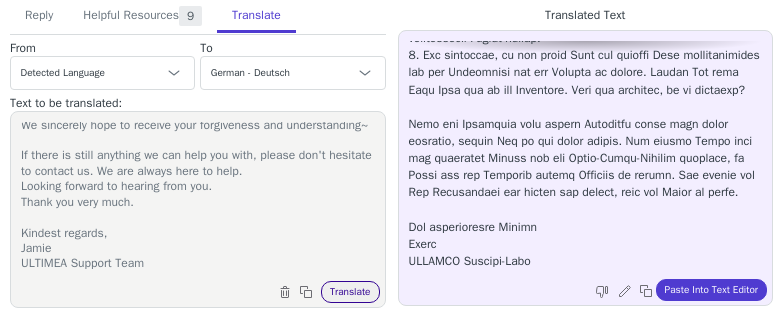 click on "Translate" at bounding box center (350, 292) 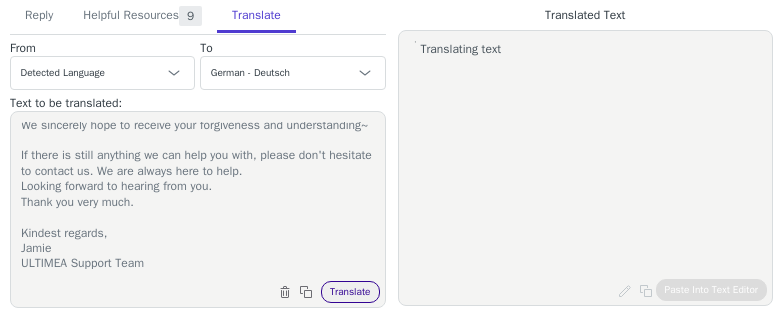 scroll, scrollTop: 0, scrollLeft: 0, axis: both 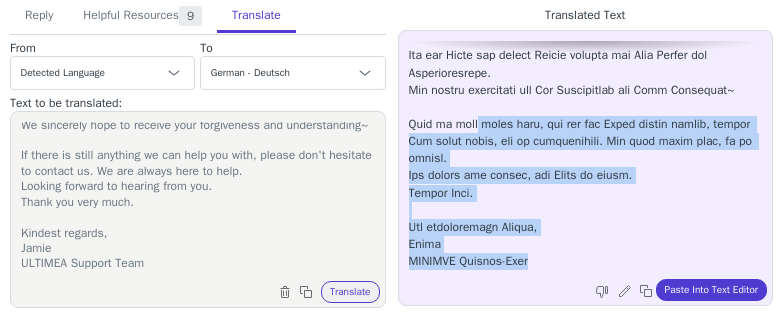 drag, startPoint x: 558, startPoint y: 247, endPoint x: 491, endPoint y: 120, distance: 143.58969 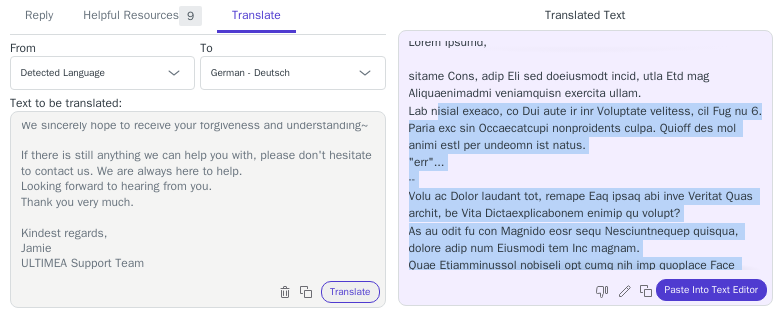 scroll, scrollTop: 0, scrollLeft: 0, axis: both 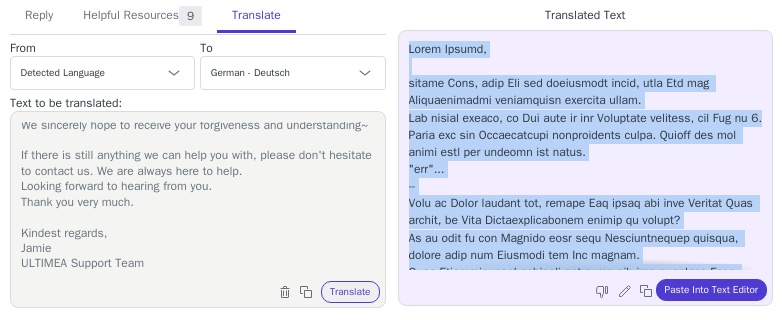 drag, startPoint x: 495, startPoint y: 184, endPoint x: 407, endPoint y: 38, distance: 170.46994 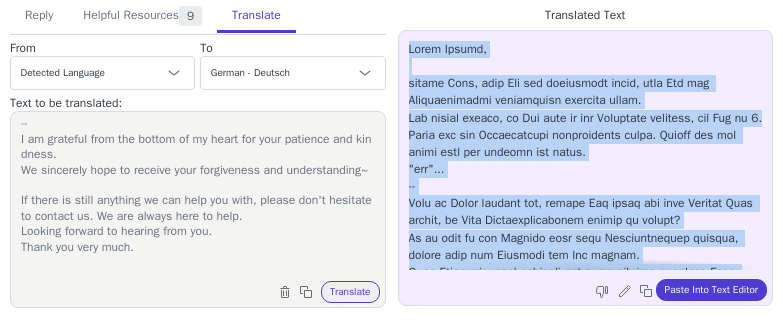 scroll, scrollTop: 185, scrollLeft: 0, axis: vertical 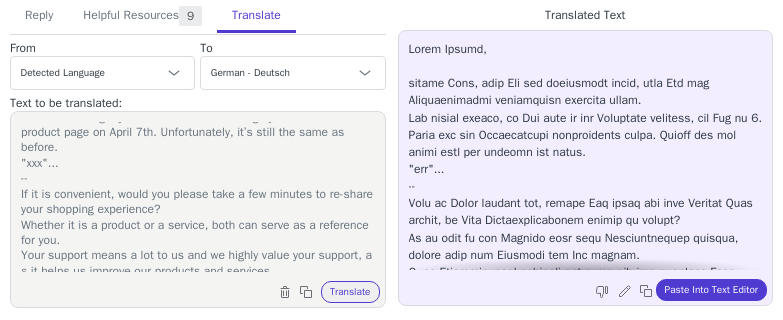 click on "Dear Gisela,
Thank you for letting us know that you have received the refund successfully.
I was wondering if you remember the message you said on the product page on April 7th. Unfortunately, it’s still the same as before.
"xxx"...
--
If it is convenient, would you please take a few minutes to re-share your shopping experience?
Whether it is a product or a service, both can serve as a reference for you.
Your support means a lot to us and we highly value your support, as it helps us improve our products and services.
--
I am grateful from the bottom of my heart for your patience and kindness.
We sincerely hope to receive your forgiveness and understanding~
If there is still anything we can help you with, please don't hesitate to contact us. We are always here to help.
Looking forward to hearing from you.
Thank you very much.
Kindest regards,
Jamie
ULTIMEA Support Team" at bounding box center [198, 197] 